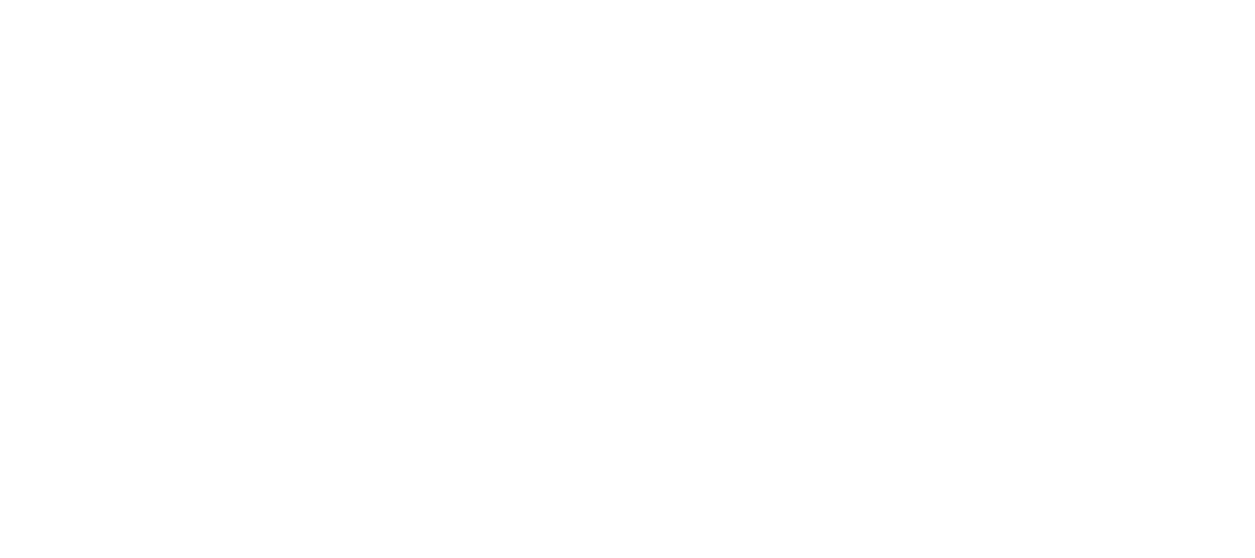 scroll, scrollTop: 0, scrollLeft: 0, axis: both 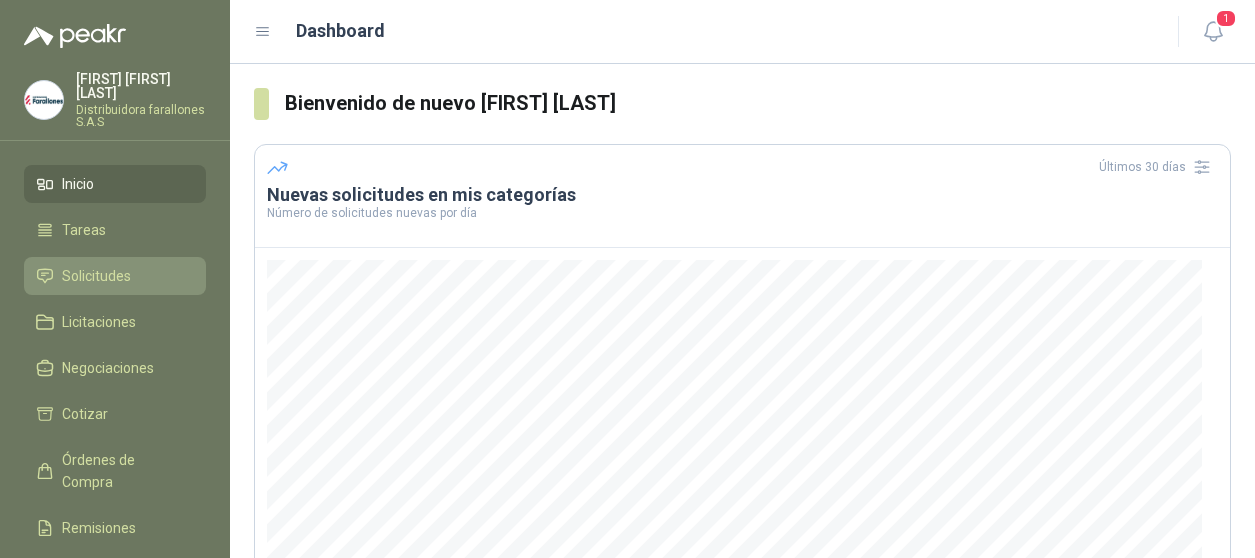 click on "Solicitudes" at bounding box center [96, 276] 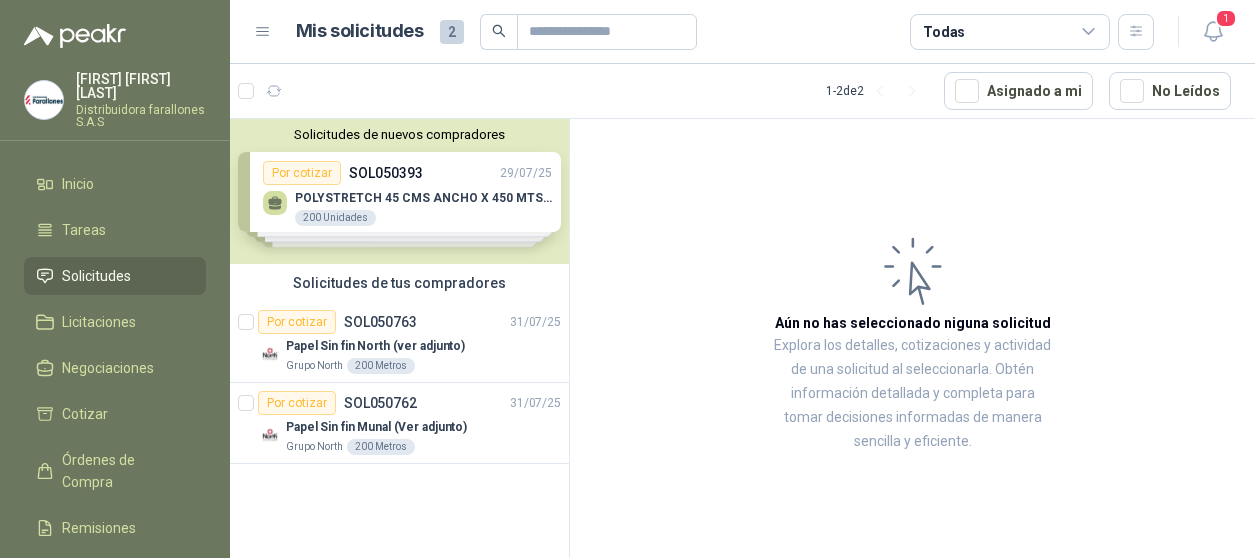 click on "Solicitudes de nuevos compradores Por cotizar SOL050393 29/07/25   POLYSTRETCH 45 CMS ANCHO X 450 MTS LONG 200   Unidades Por cotizar SOL050394 29/07/25   CINTA ANCHA TRANSPARENTE X 100METROS 200   Unidades Por cotizar SOL050328 29/07/25   AMARRA PLASTICA 20CM C/BLANCO BOLSAX100U 3000   BOL Por cotizar SOL050319 29/07/25   POLYSTRETCH 45 CMS ANCHO X 450 MTS LONG 120   Unidades ¿Quieres recibir  cientos de solicitudes de compra  como estas todos los días? Agenda una reunión" at bounding box center (399, 191) 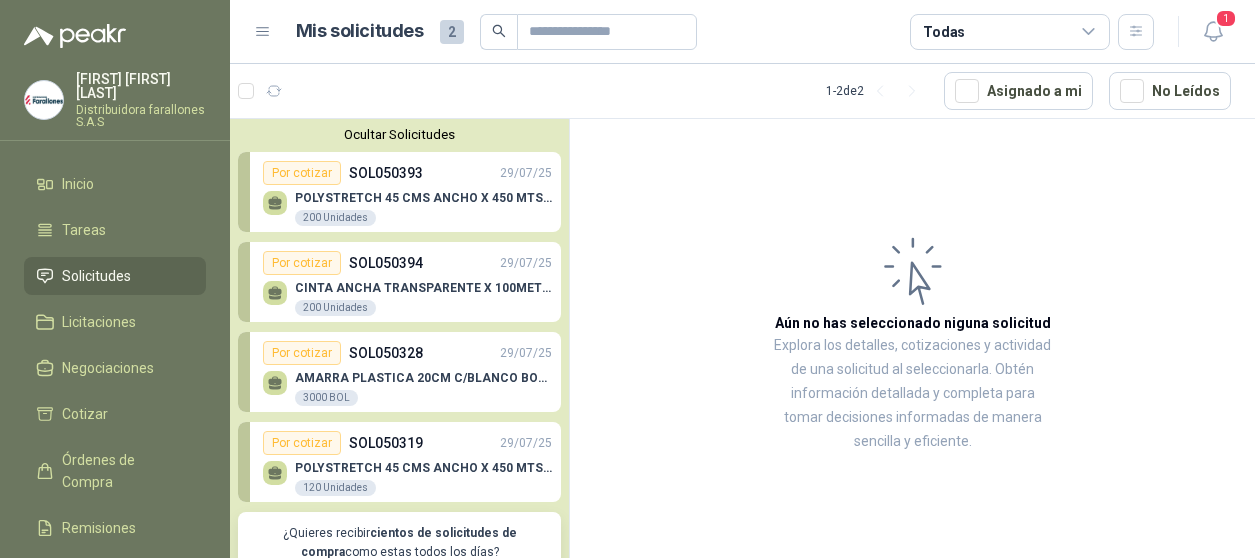 click on "Por cotizar" at bounding box center [302, 173] 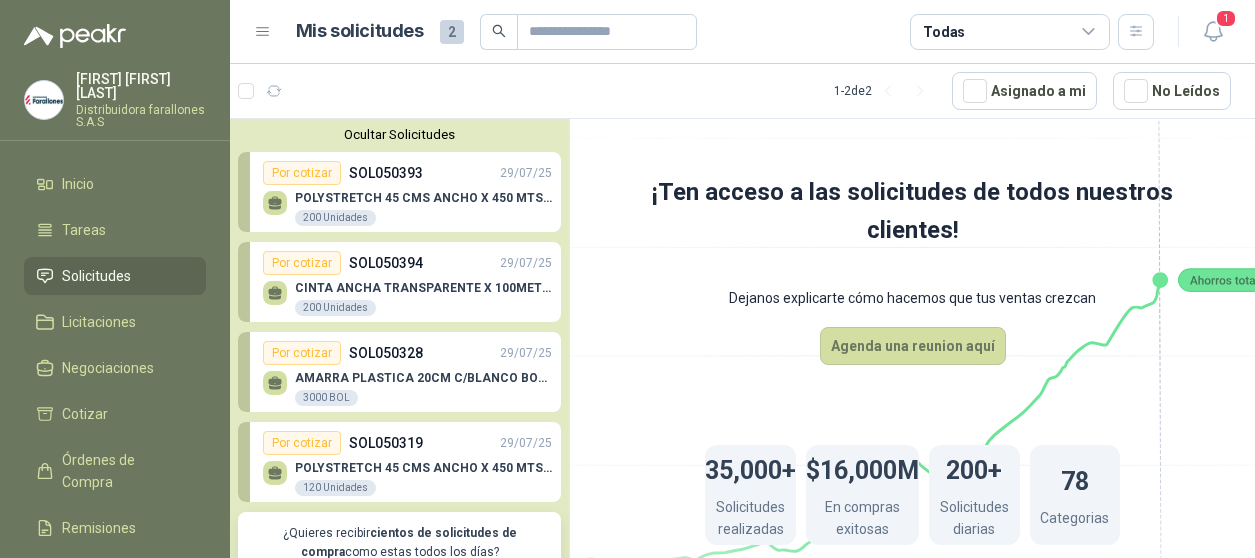 click on "Por cotizar" at bounding box center [302, 263] 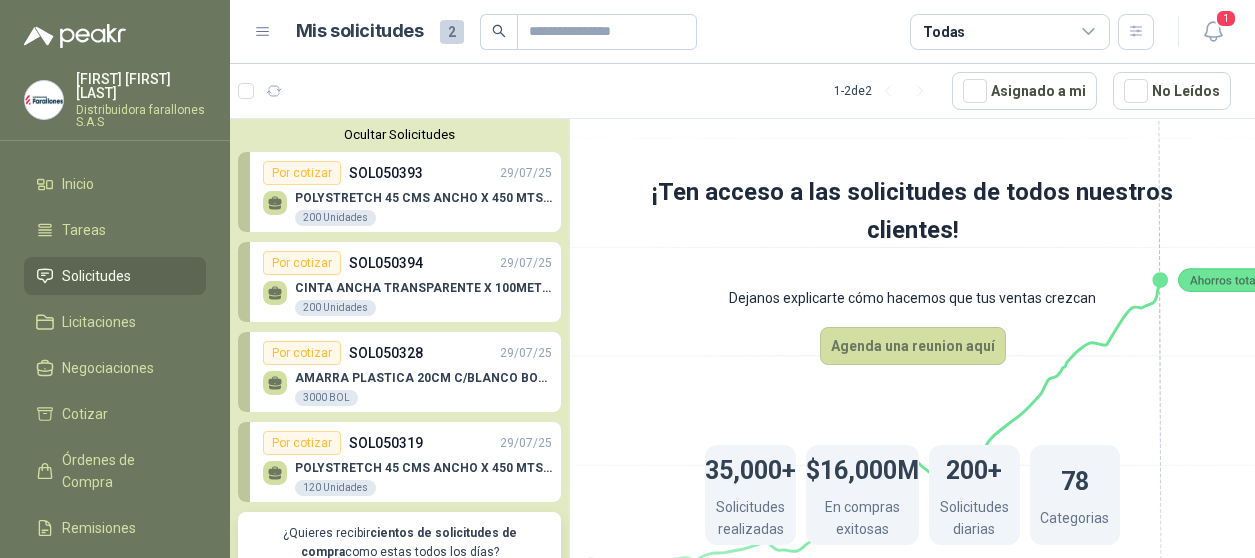 click on "Por cotizar" at bounding box center (302, 263) 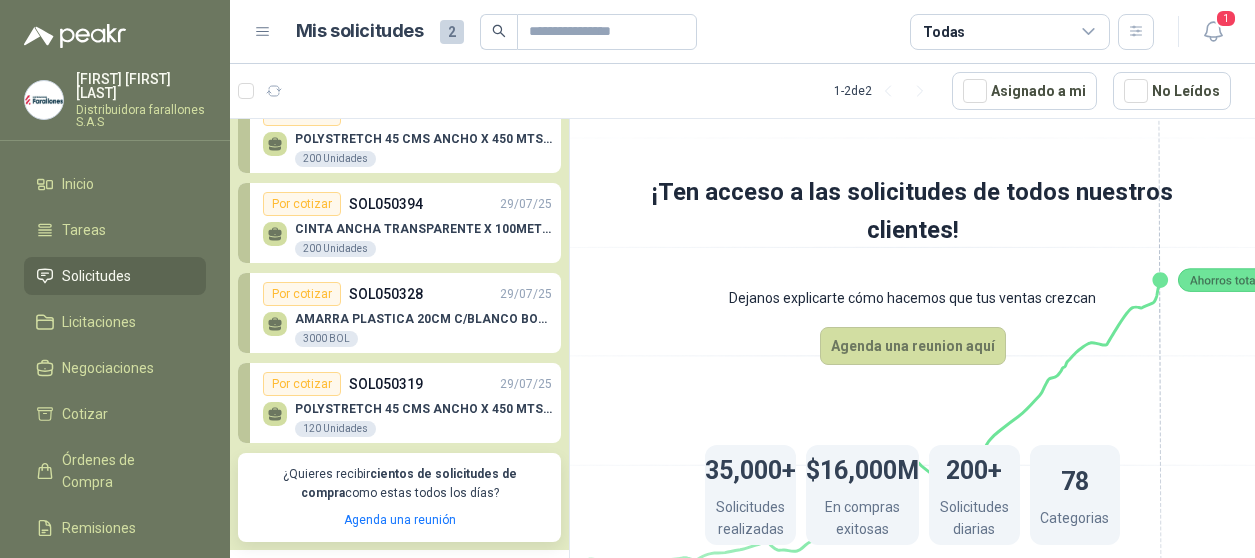 scroll, scrollTop: 0, scrollLeft: 0, axis: both 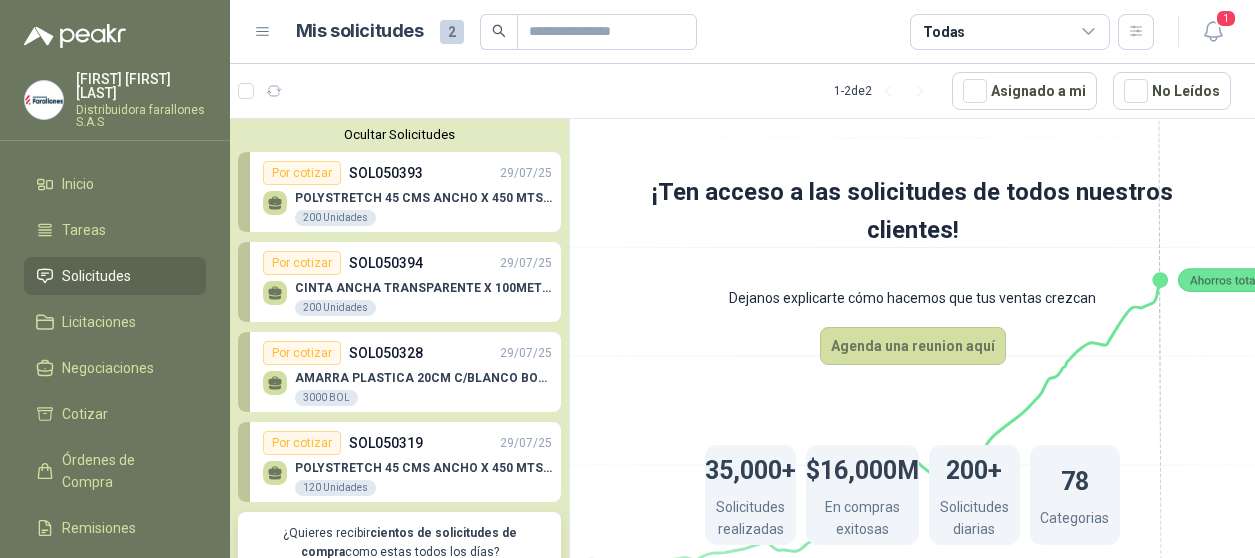 click on "Por cotizar" at bounding box center (302, 173) 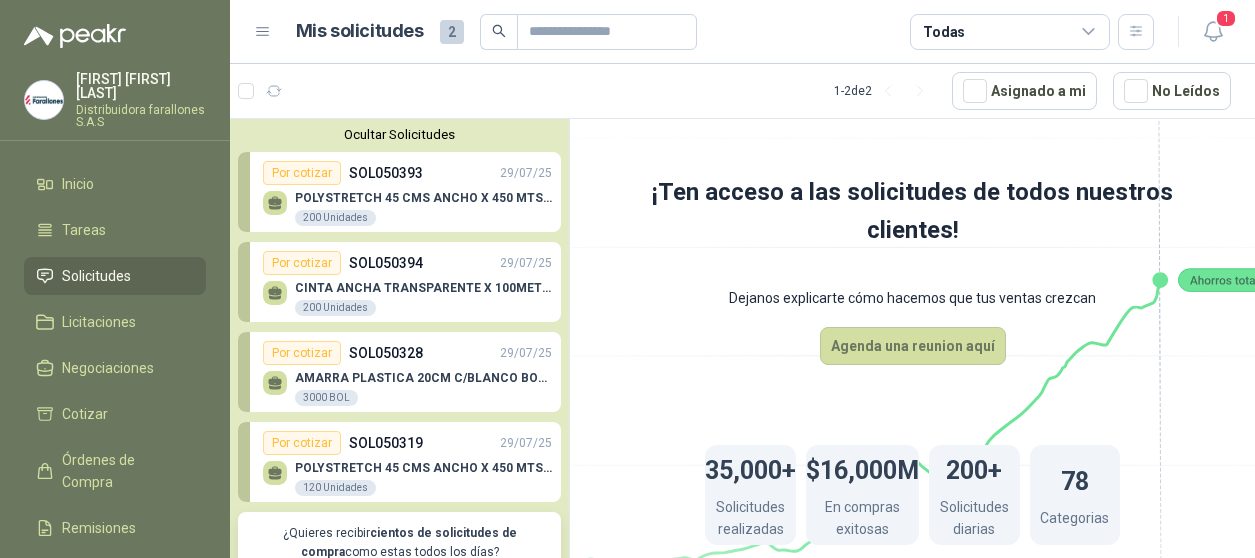 click on "SOL050393" at bounding box center (386, 173) 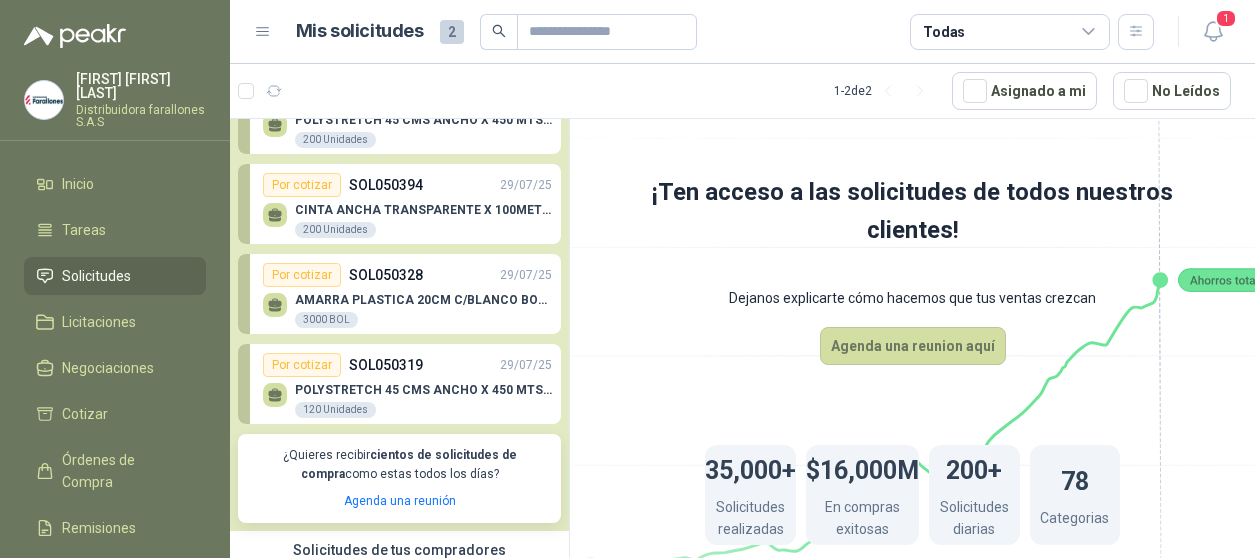 scroll, scrollTop: 273, scrollLeft: 0, axis: vertical 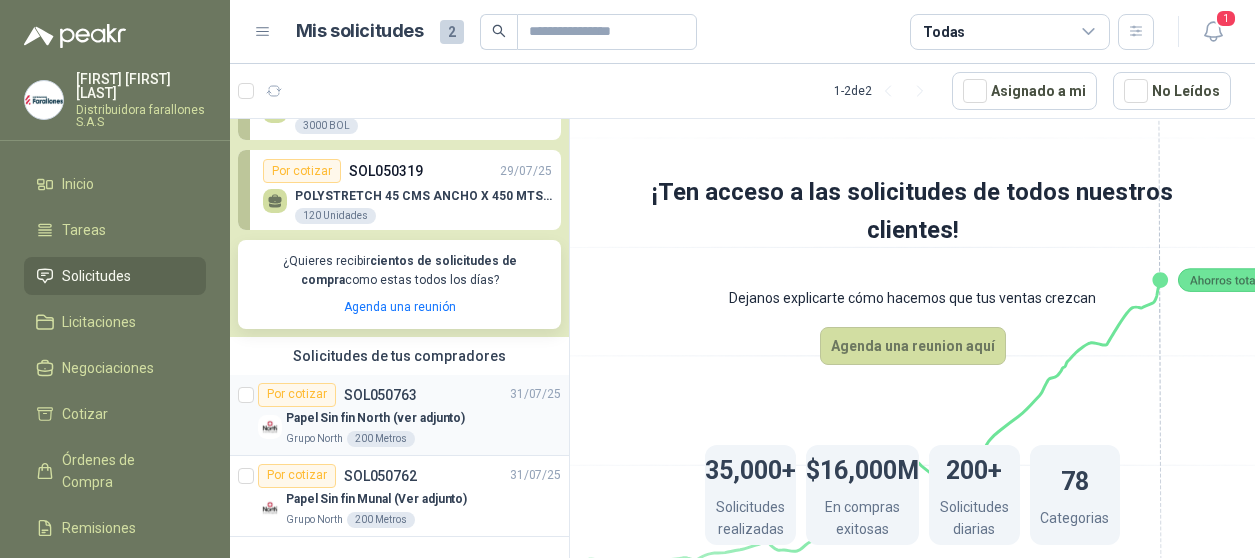 click on "Por cotizar" at bounding box center [297, 395] 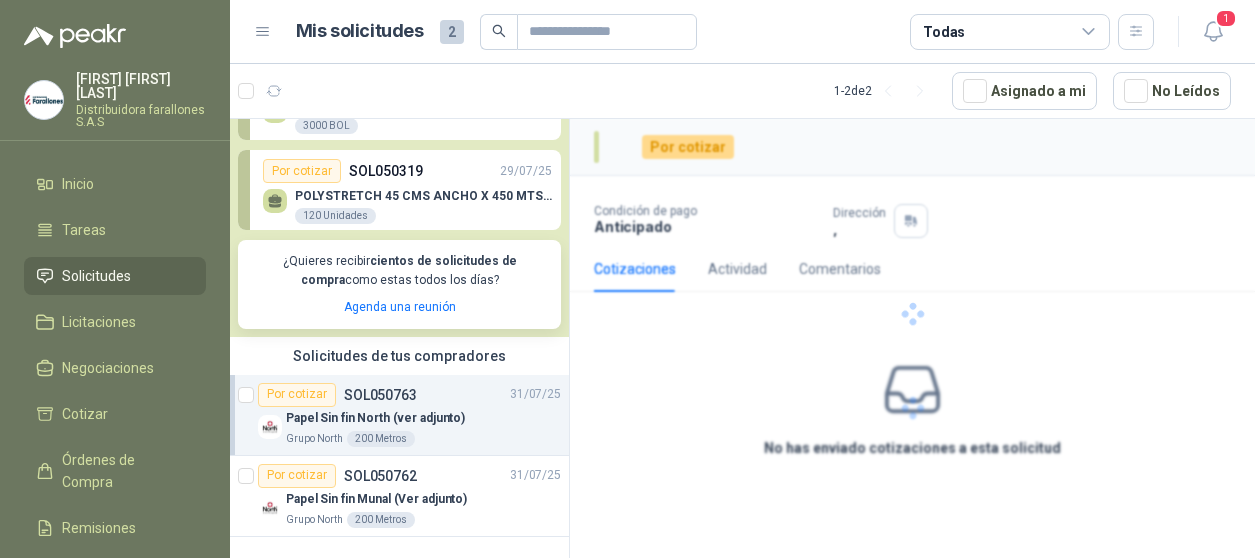 click on "SOL050763" at bounding box center (380, 395) 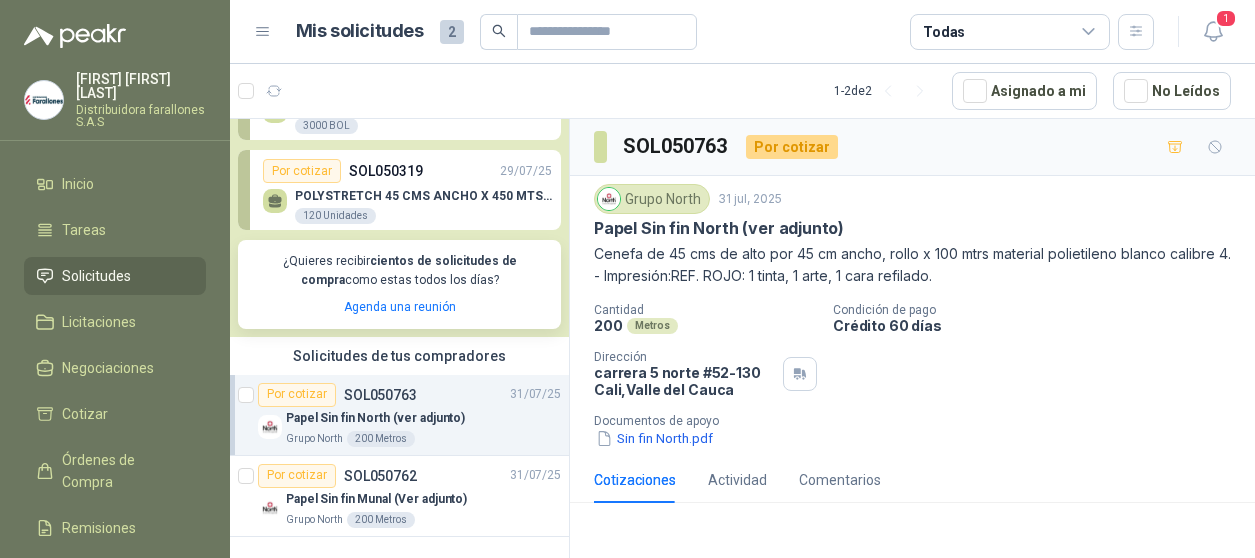 scroll, scrollTop: 7, scrollLeft: 0, axis: vertical 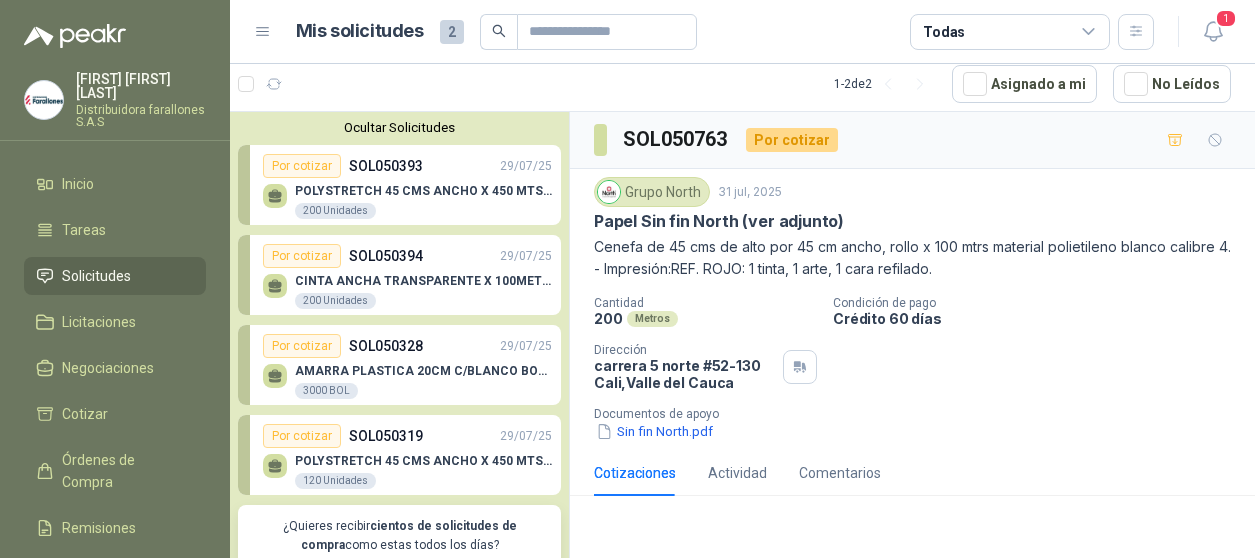 click on "SOL050394" at bounding box center (386, 256) 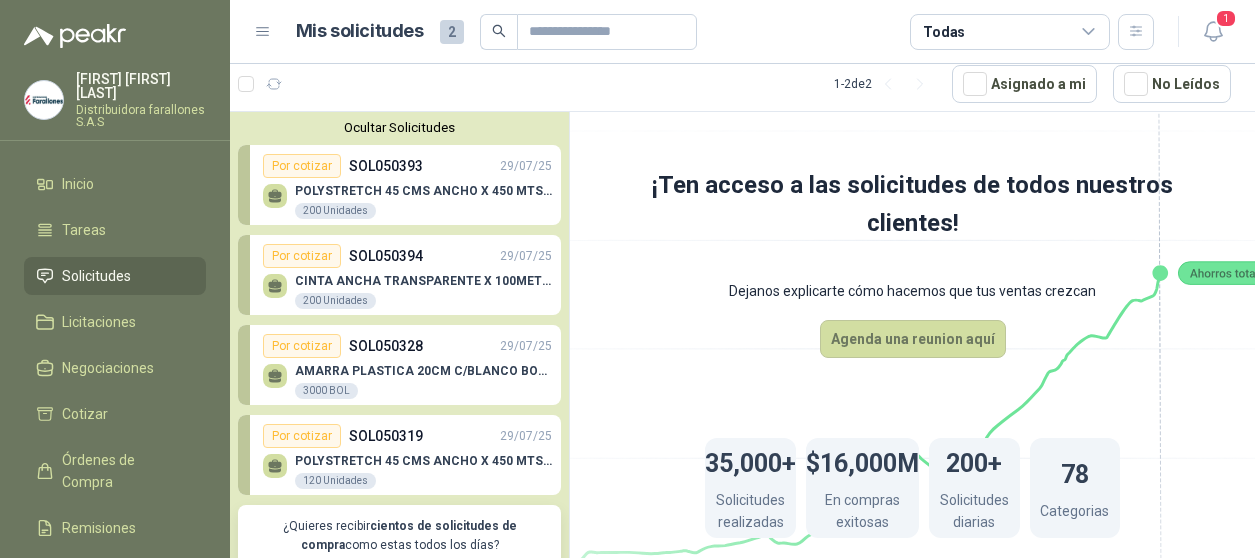 click on "SOL050394" at bounding box center [386, 256] 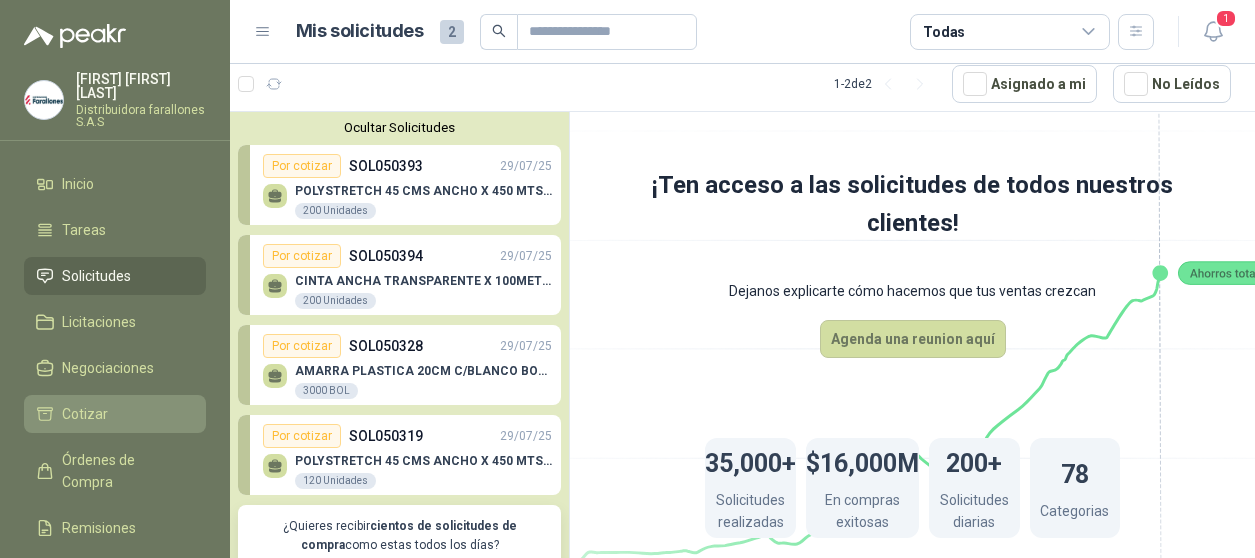 click on "Cotizar" at bounding box center (115, 414) 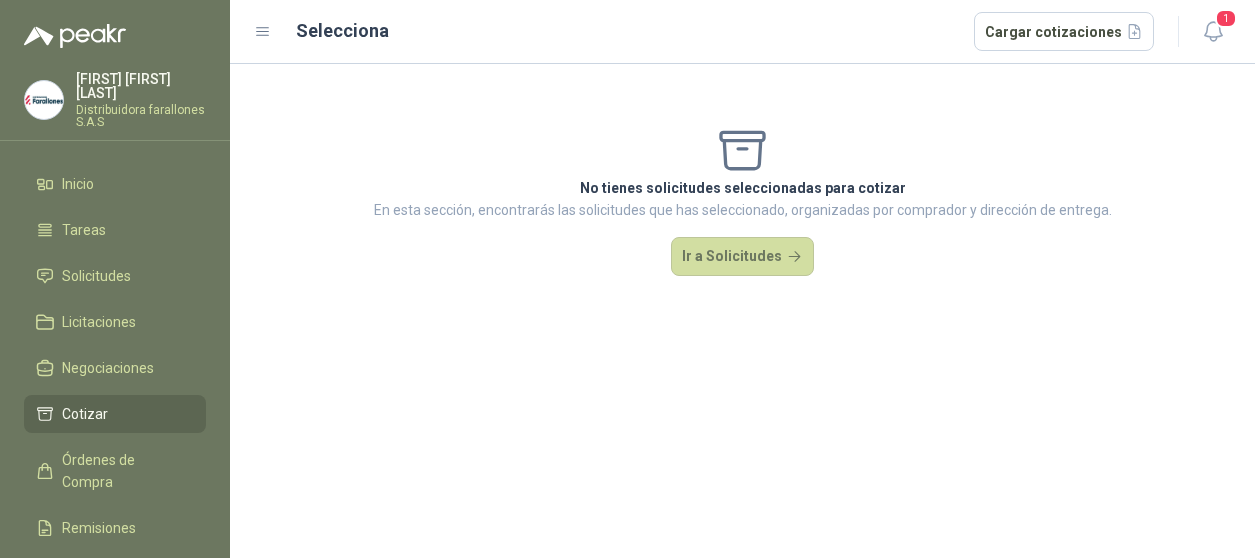 click on "No tienes solicitudes seleccionadas para cotizar En esta sección, encontrarás las solicitudes que has seleccionado, organizadas por comprador y dirección de entrega. Ir a Solicitudes" at bounding box center [742, 200] 